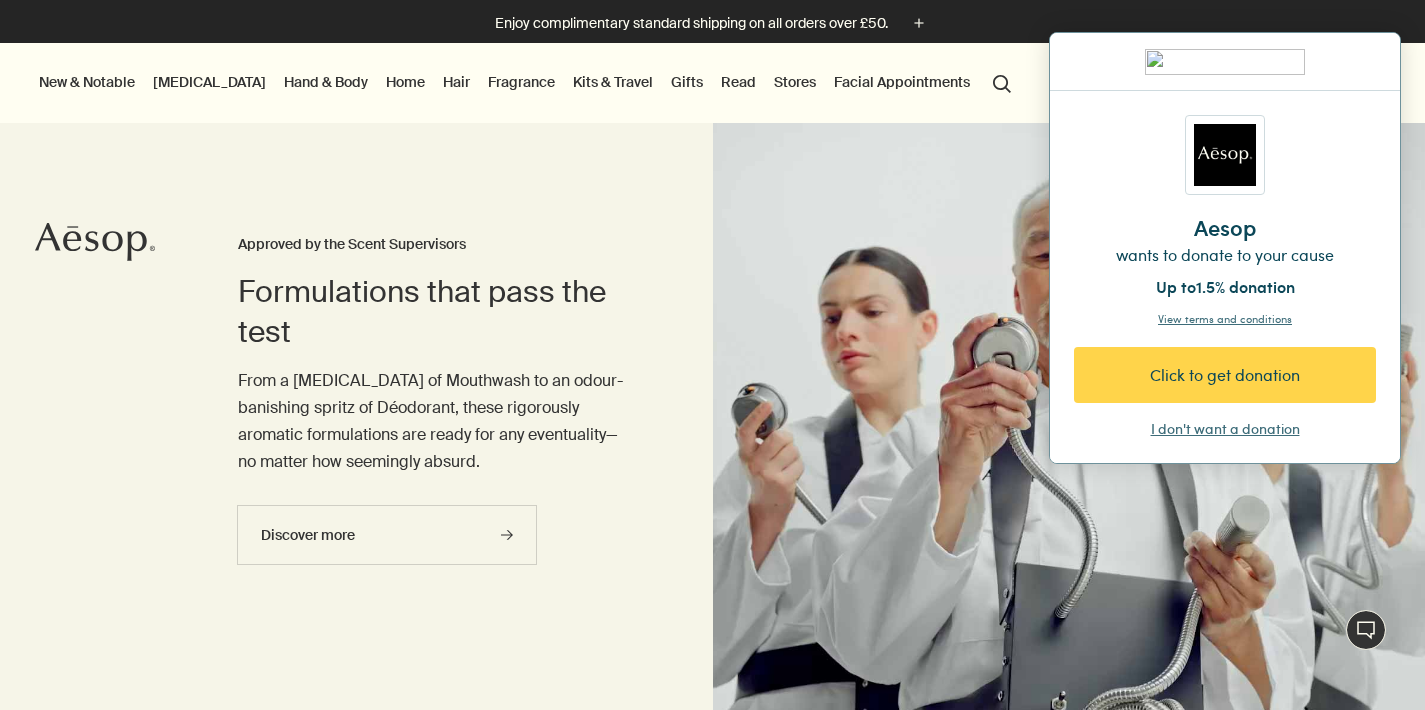 scroll, scrollTop: 0, scrollLeft: 0, axis: both 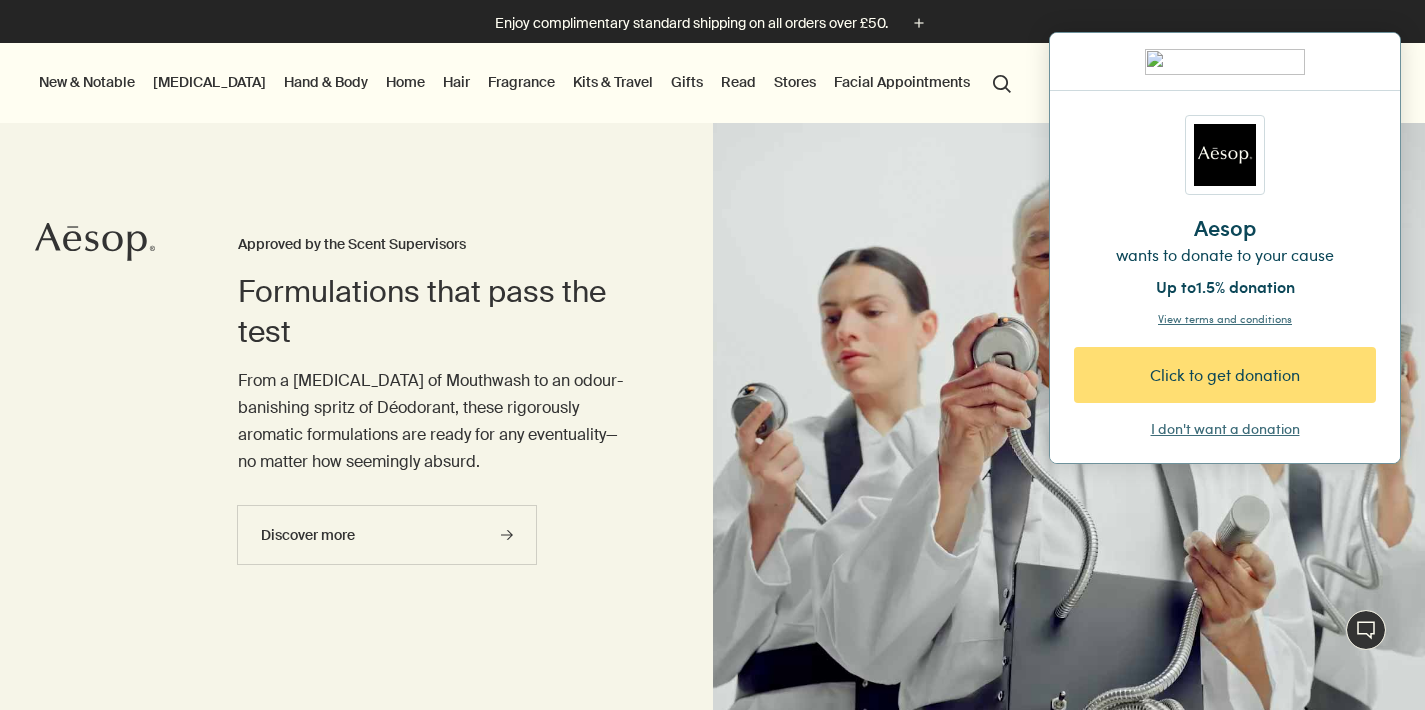 click on "Click to get donation" at bounding box center (1225, 375) 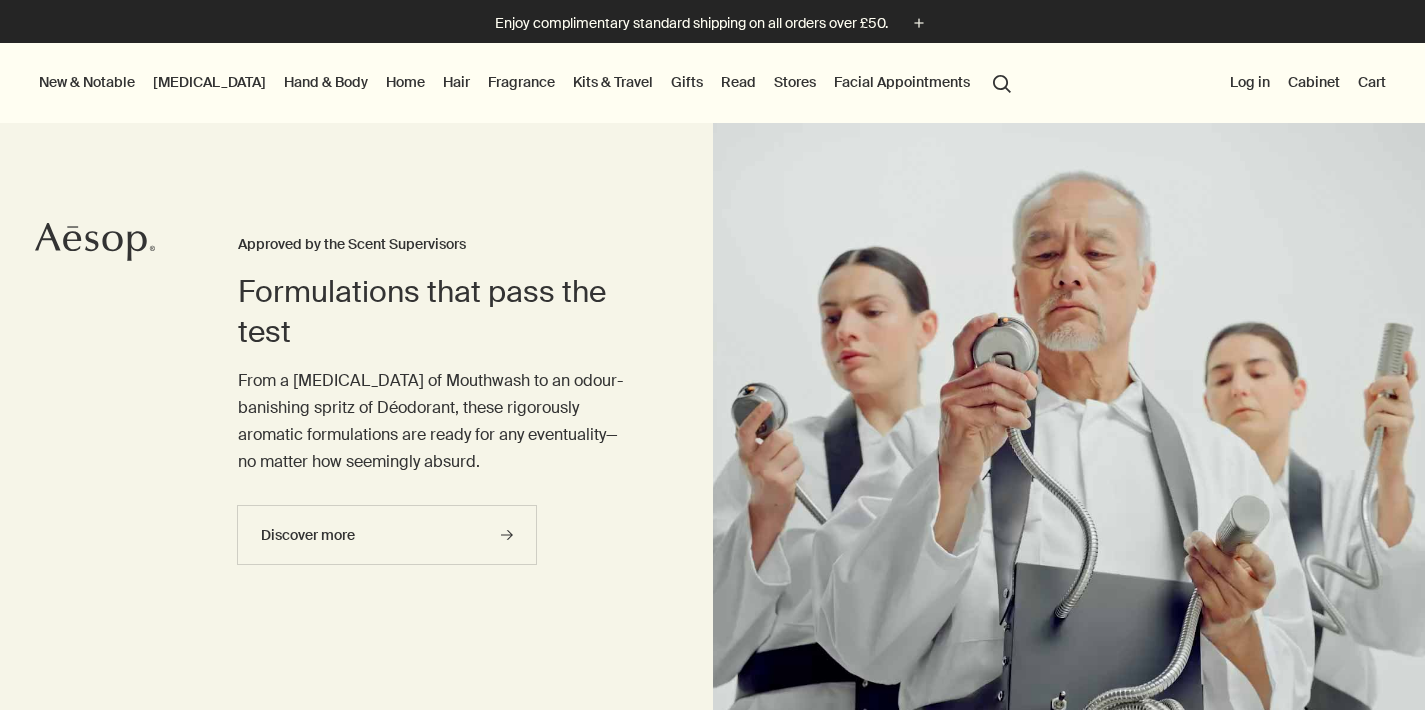 scroll, scrollTop: 0, scrollLeft: 0, axis: both 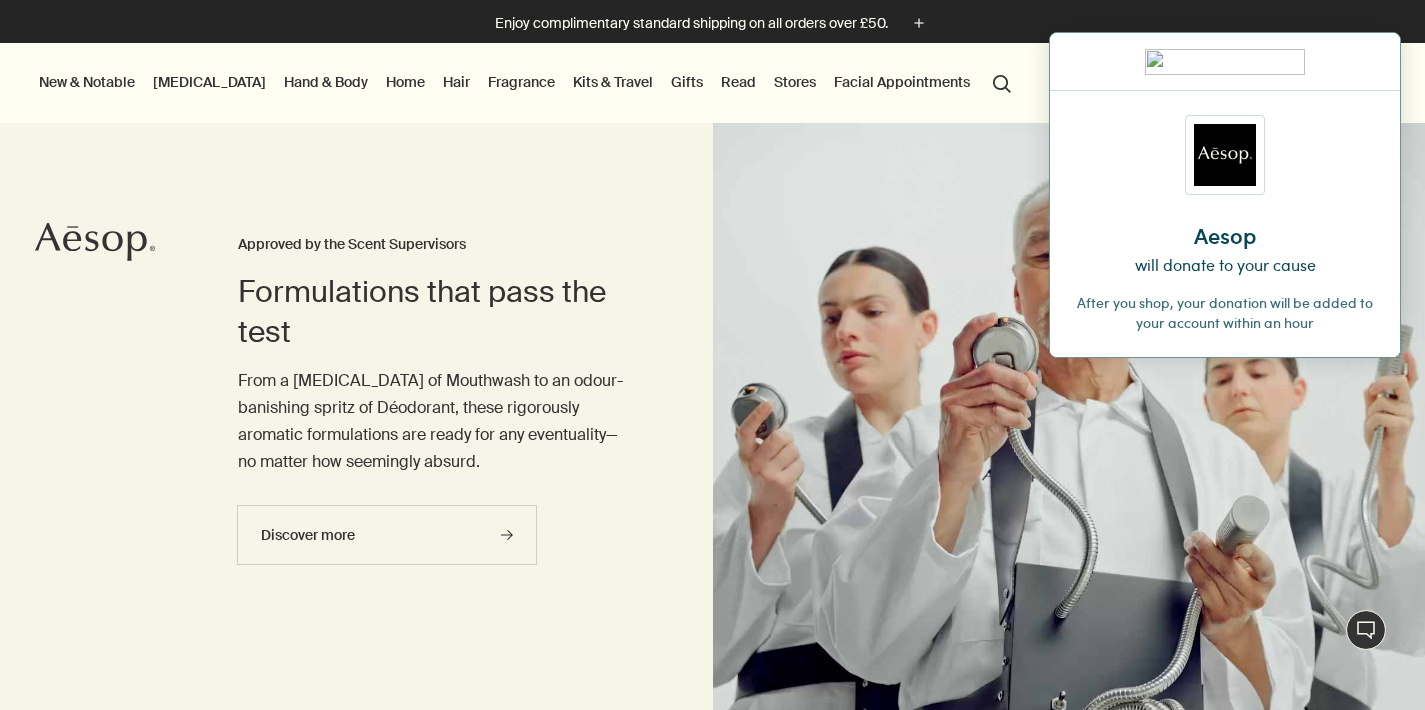 click on "Gifts" at bounding box center [687, 82] 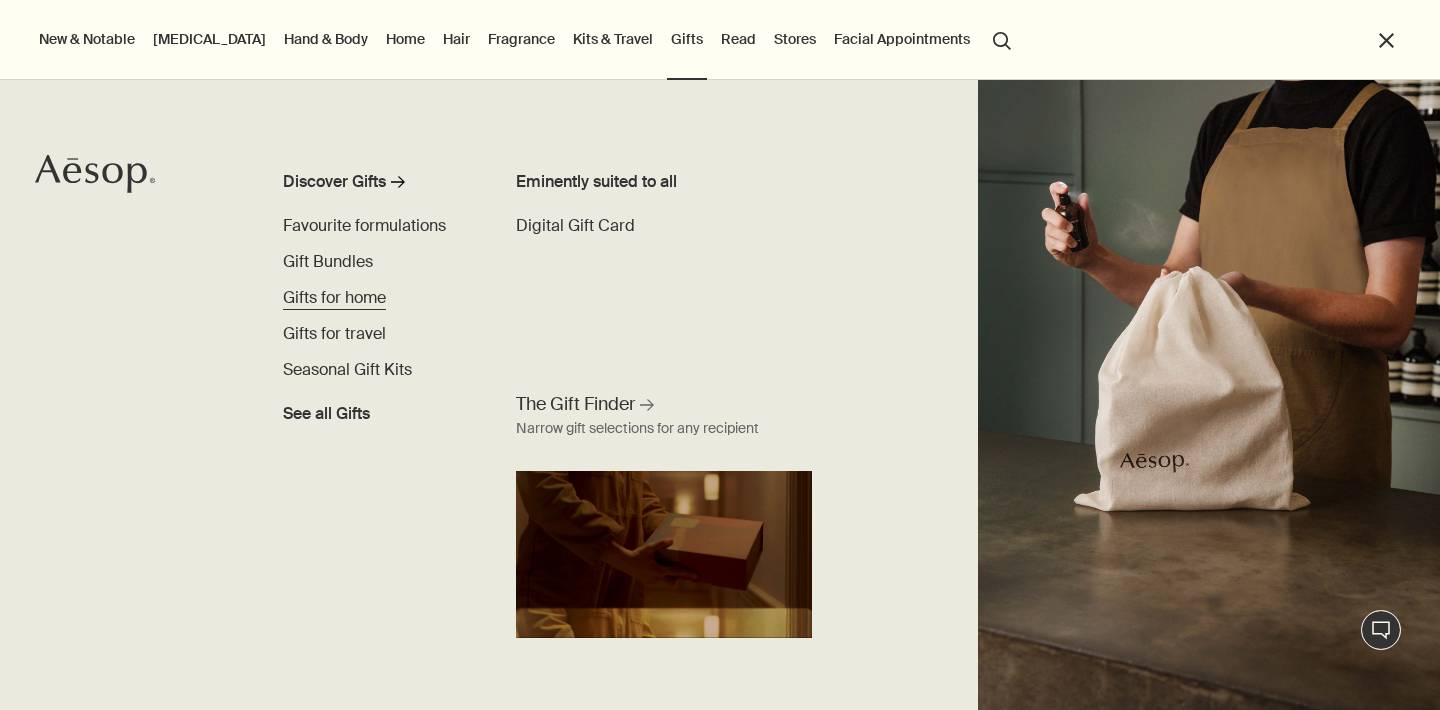 click on "Gifts for home" at bounding box center (334, 297) 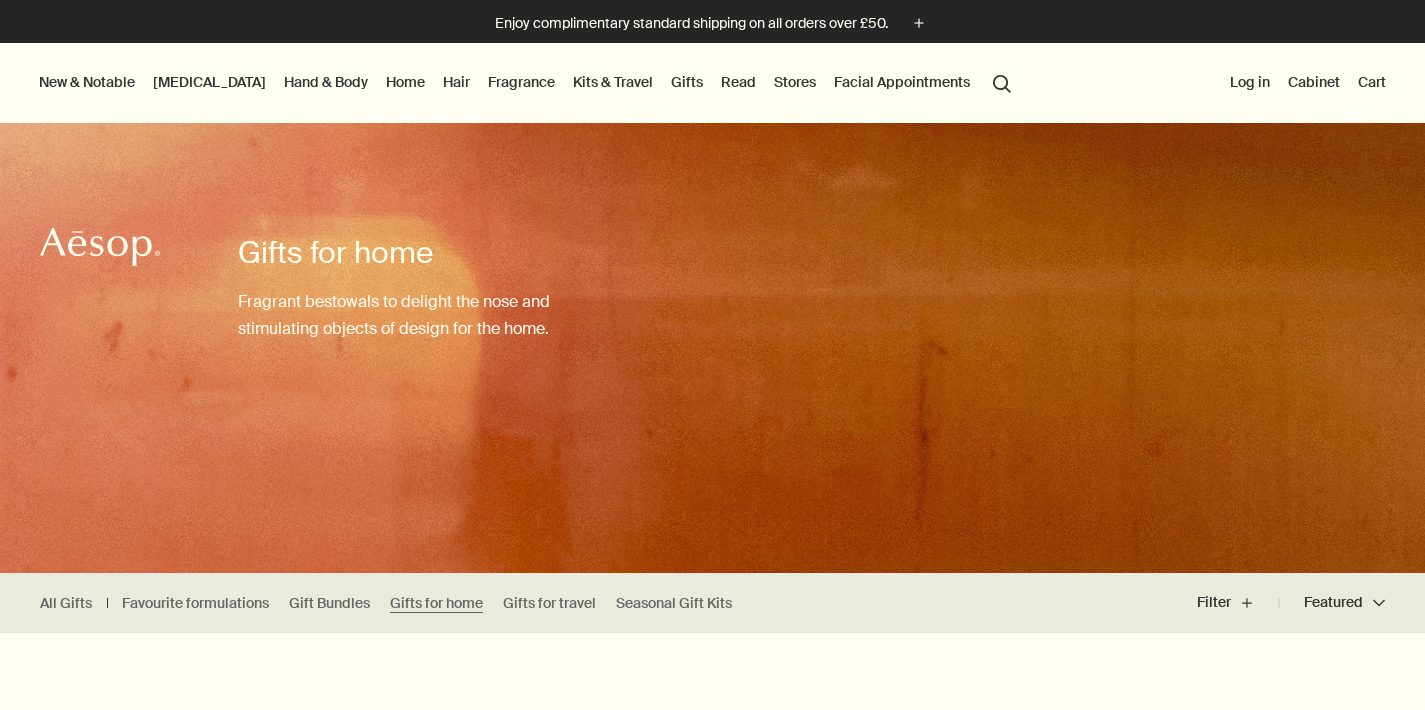 scroll, scrollTop: 0, scrollLeft: 0, axis: both 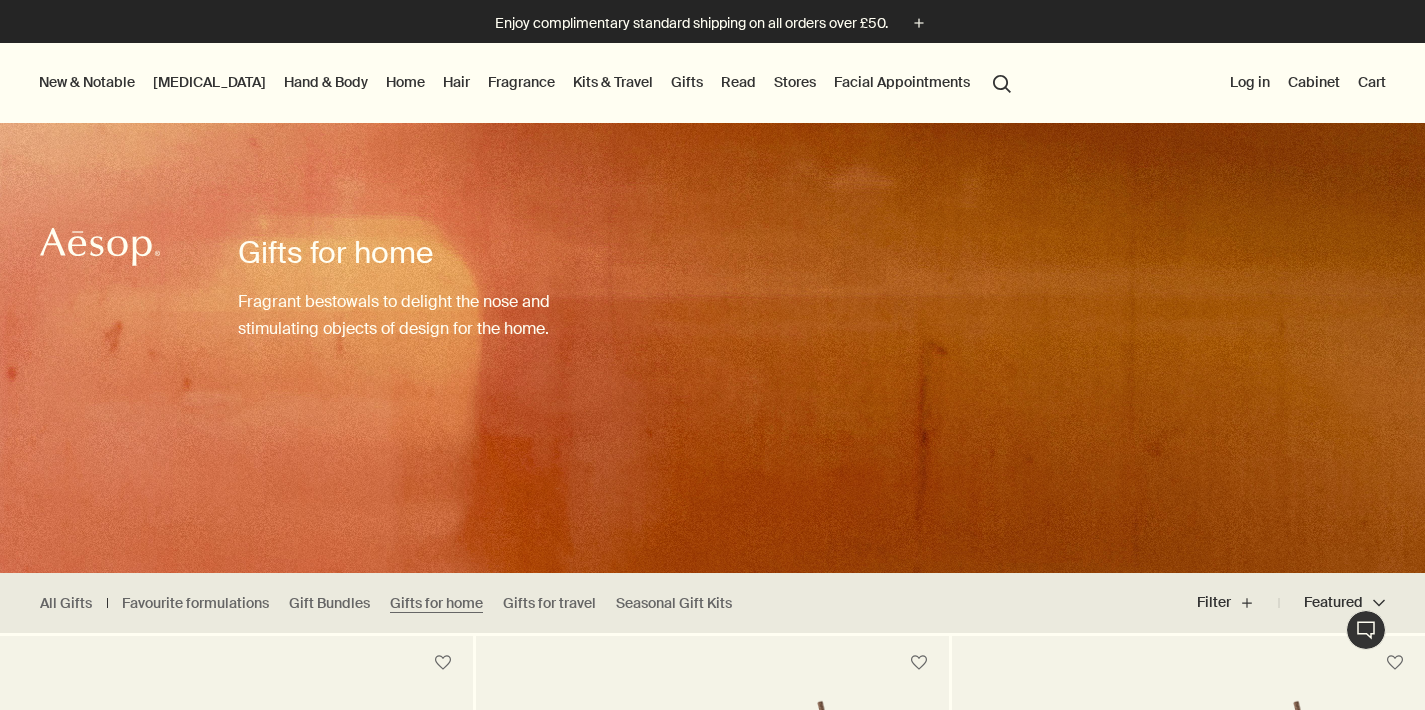 click on "Hand & Body" at bounding box center [326, 82] 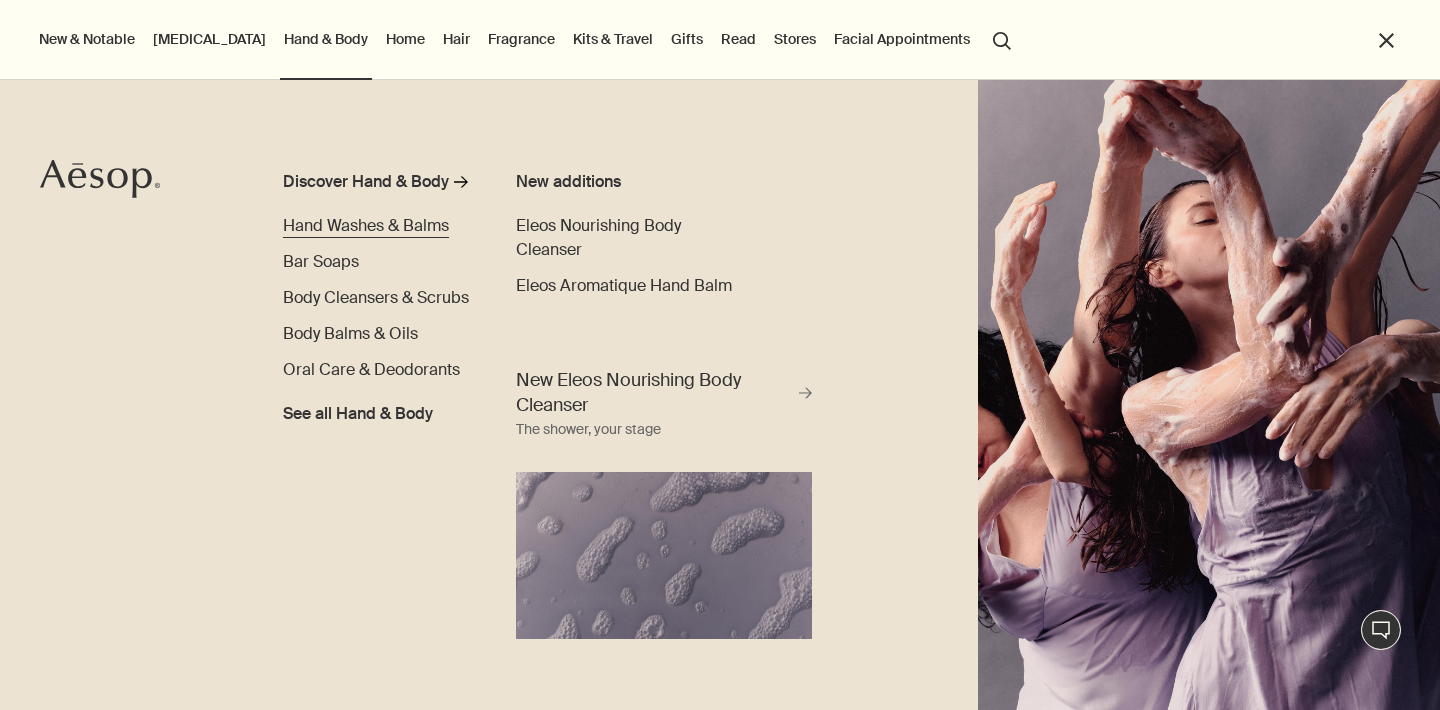 click on "Hand Washes & Balms" at bounding box center [366, 225] 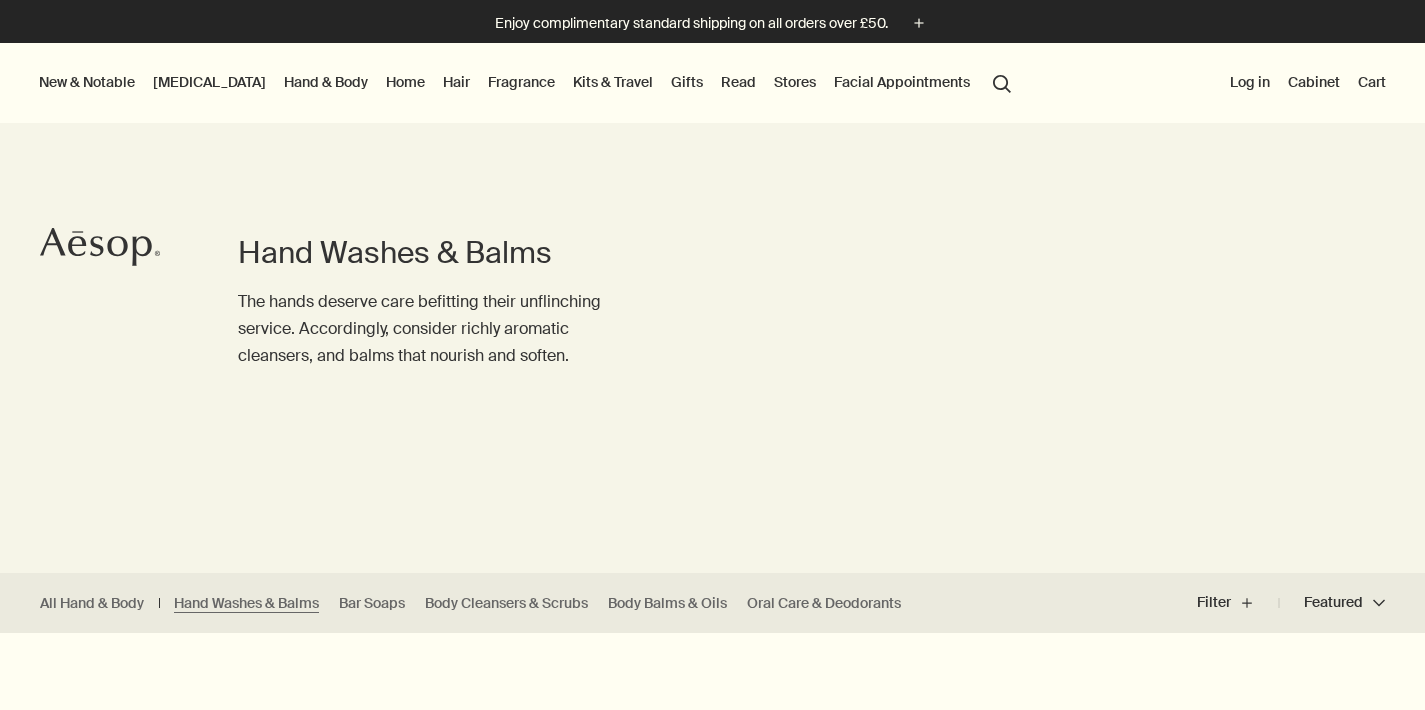 scroll, scrollTop: 0, scrollLeft: 0, axis: both 